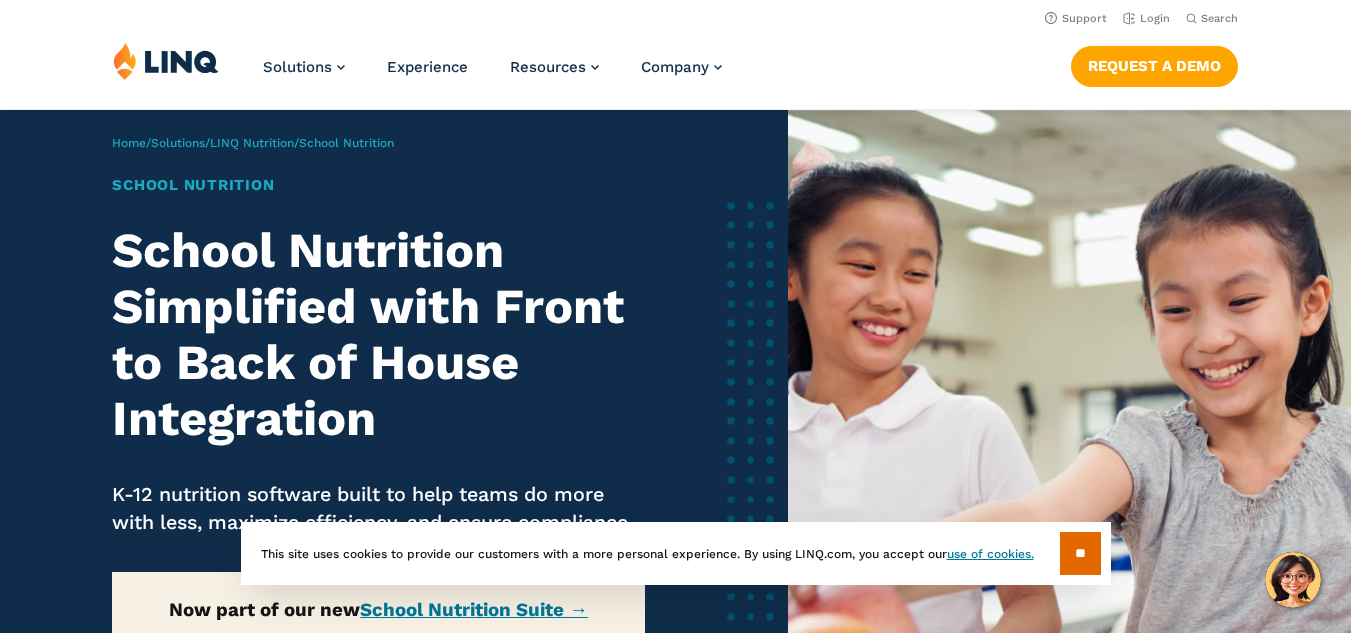 scroll, scrollTop: 0, scrollLeft: 0, axis: both 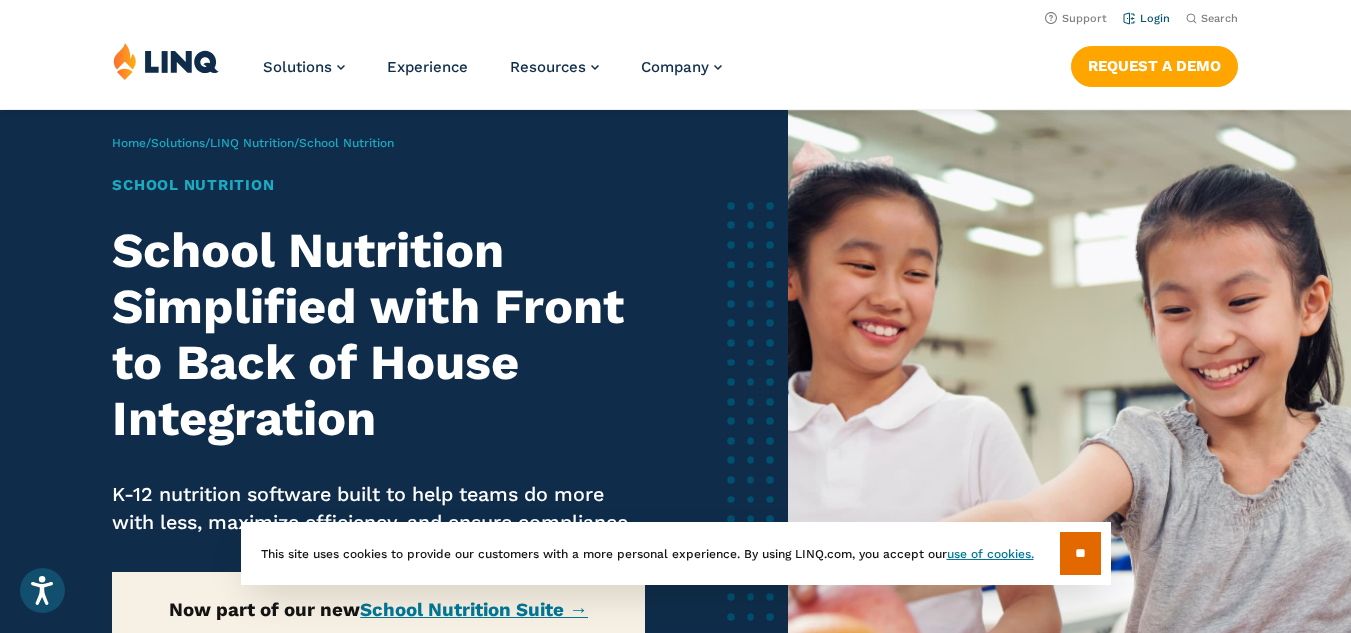 click on "Login" at bounding box center (1146, 17) 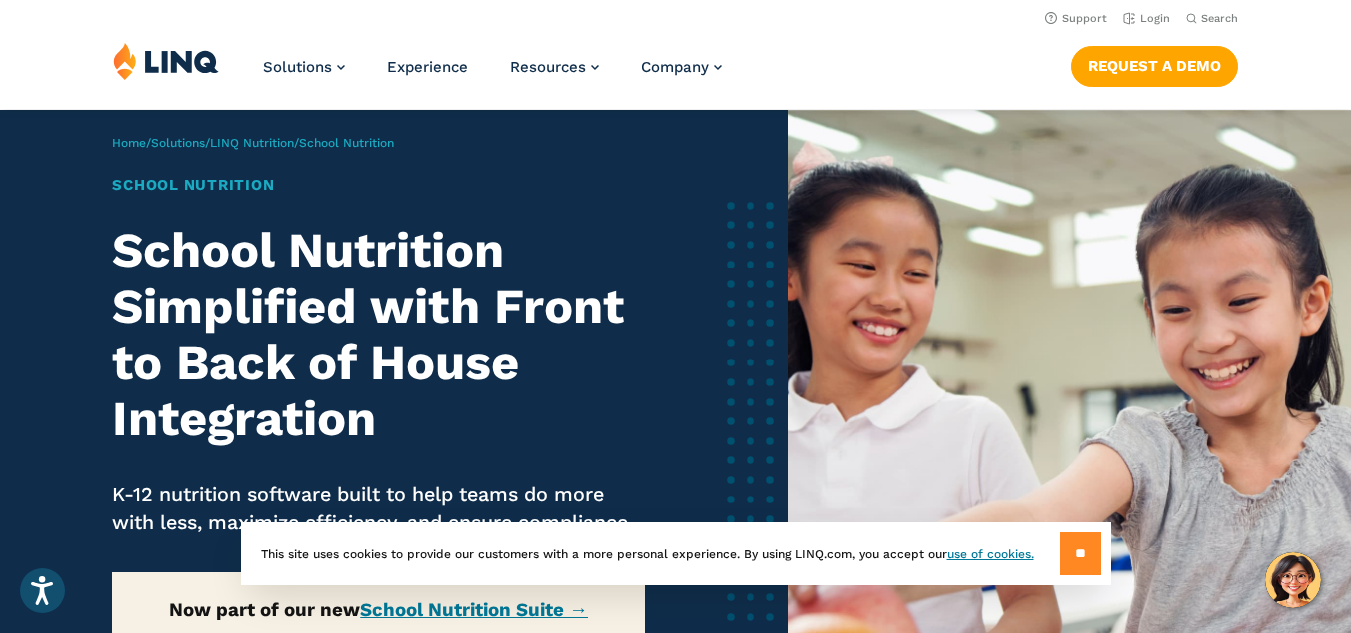 click on "**" at bounding box center [1080, 553] 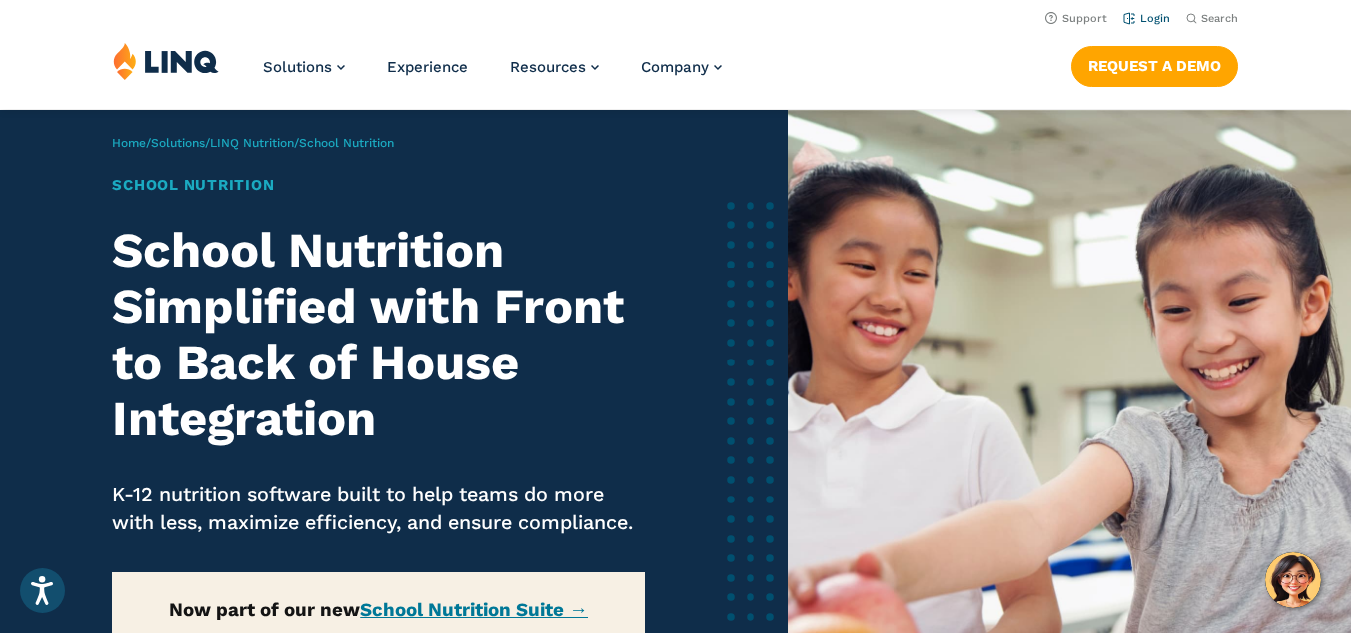 click on "Login" at bounding box center [1146, 18] 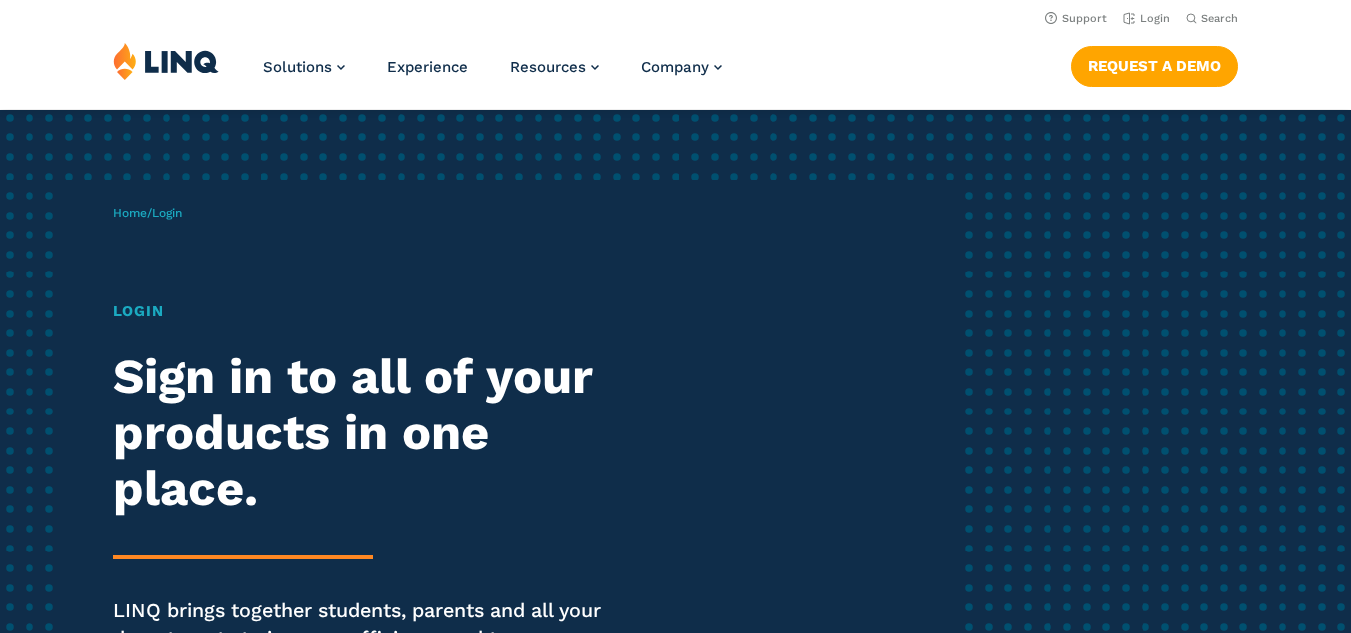 scroll, scrollTop: 0, scrollLeft: 0, axis: both 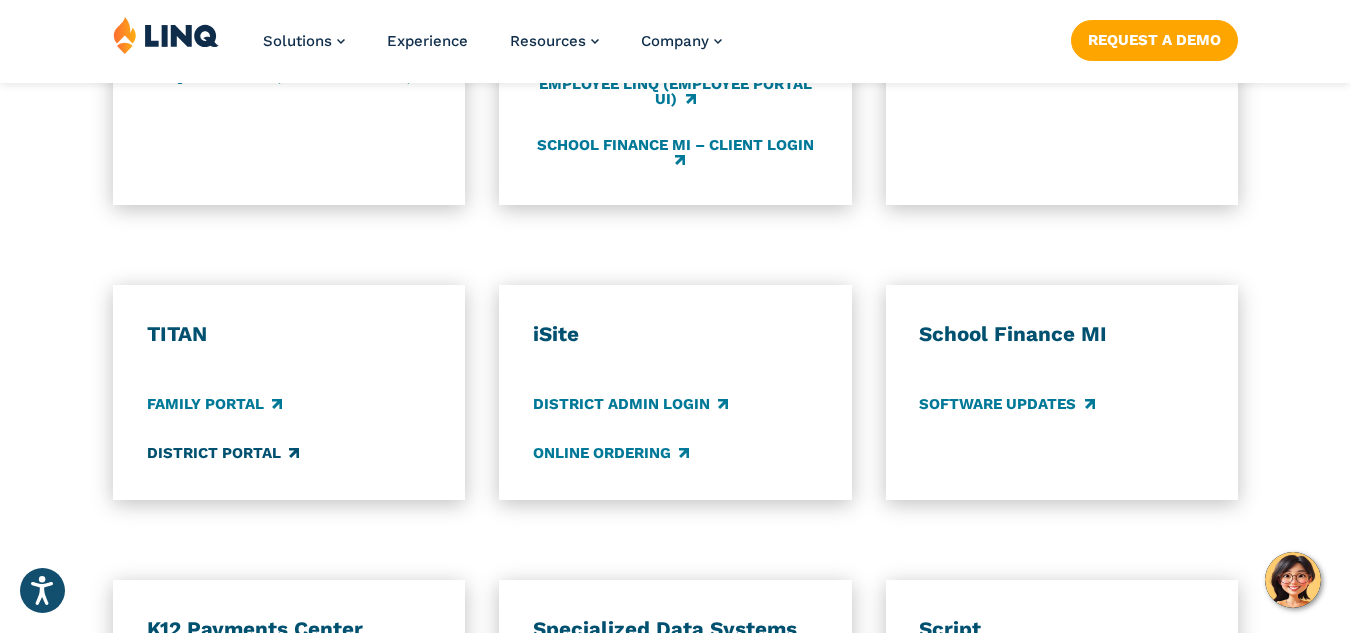 click on "District Portal" at bounding box center (223, 453) 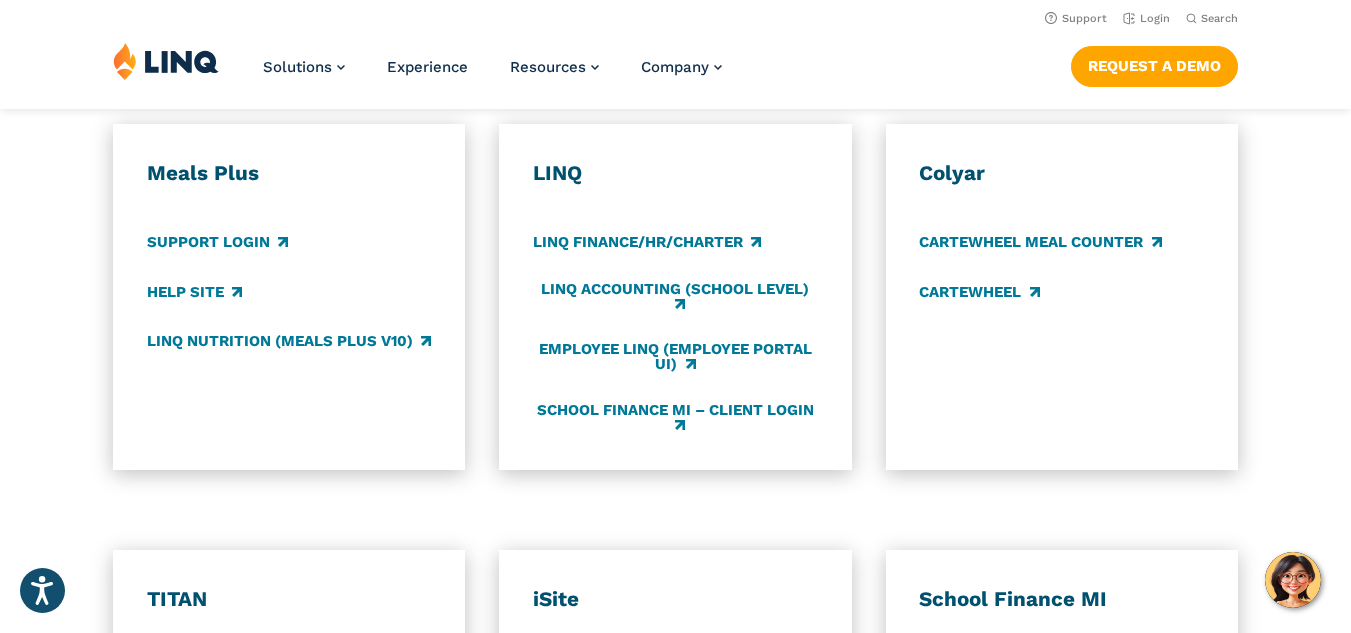 scroll, scrollTop: 1108, scrollLeft: 0, axis: vertical 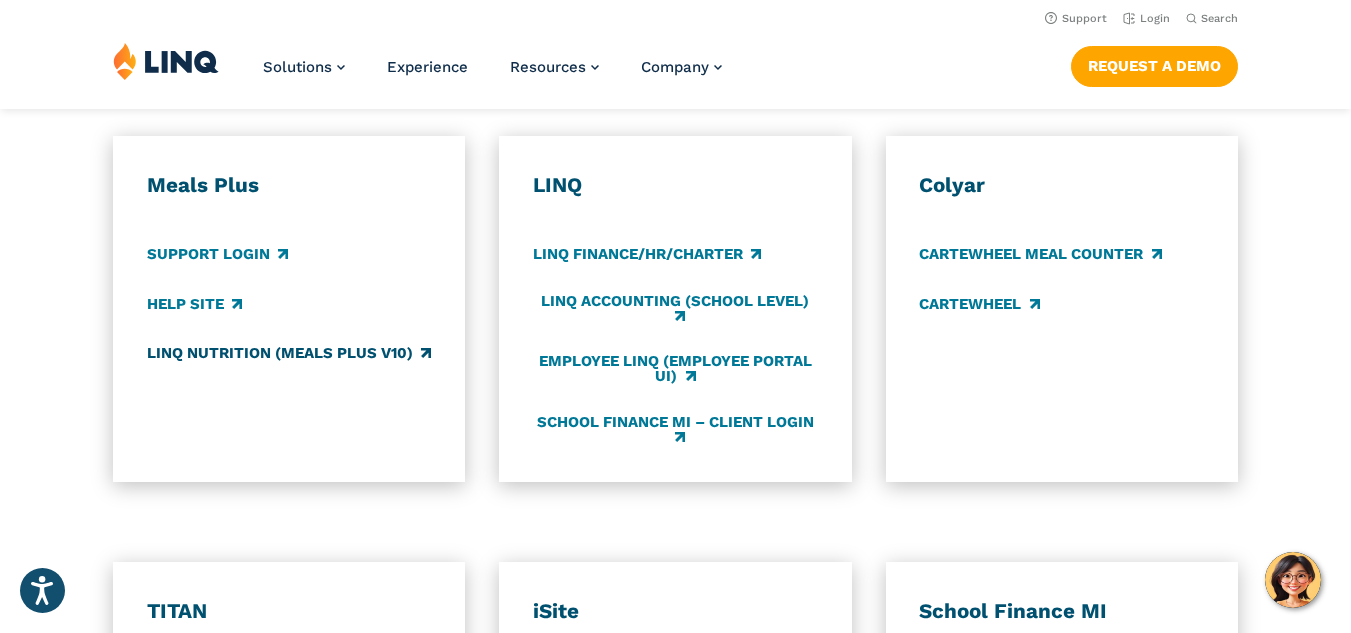click on "LINQ Nutrition (Meals Plus v10)" at bounding box center (289, 353) 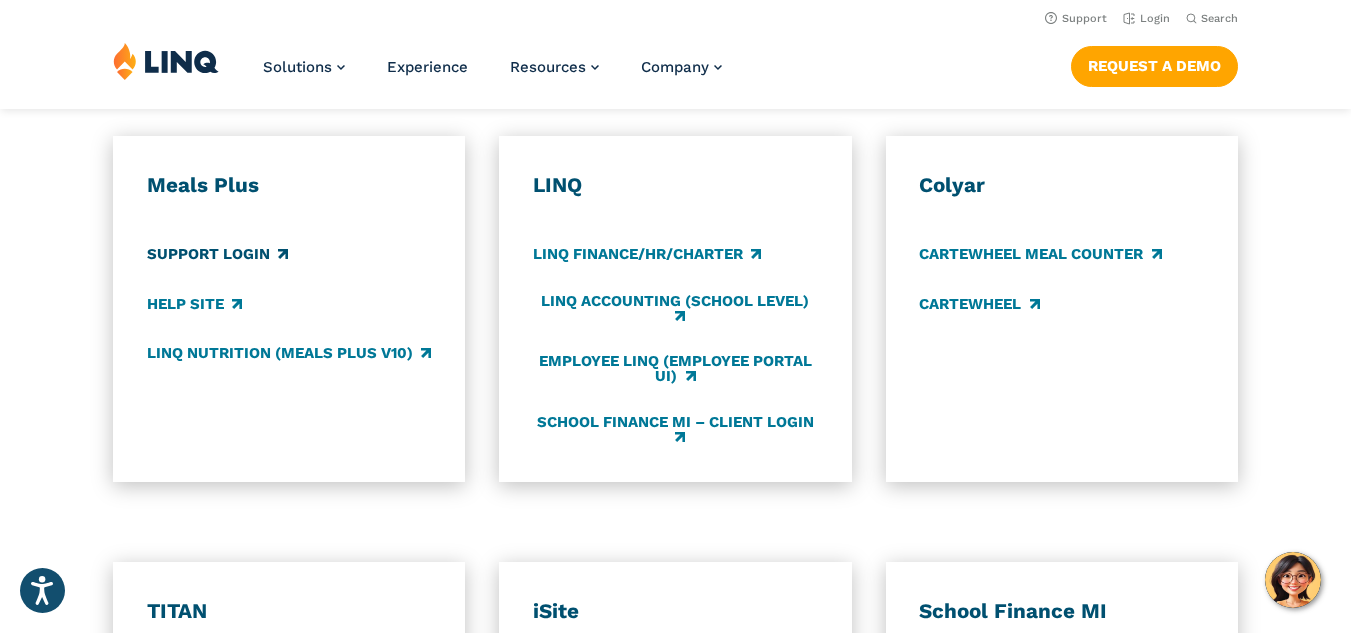 click on "Support Login" at bounding box center (217, 255) 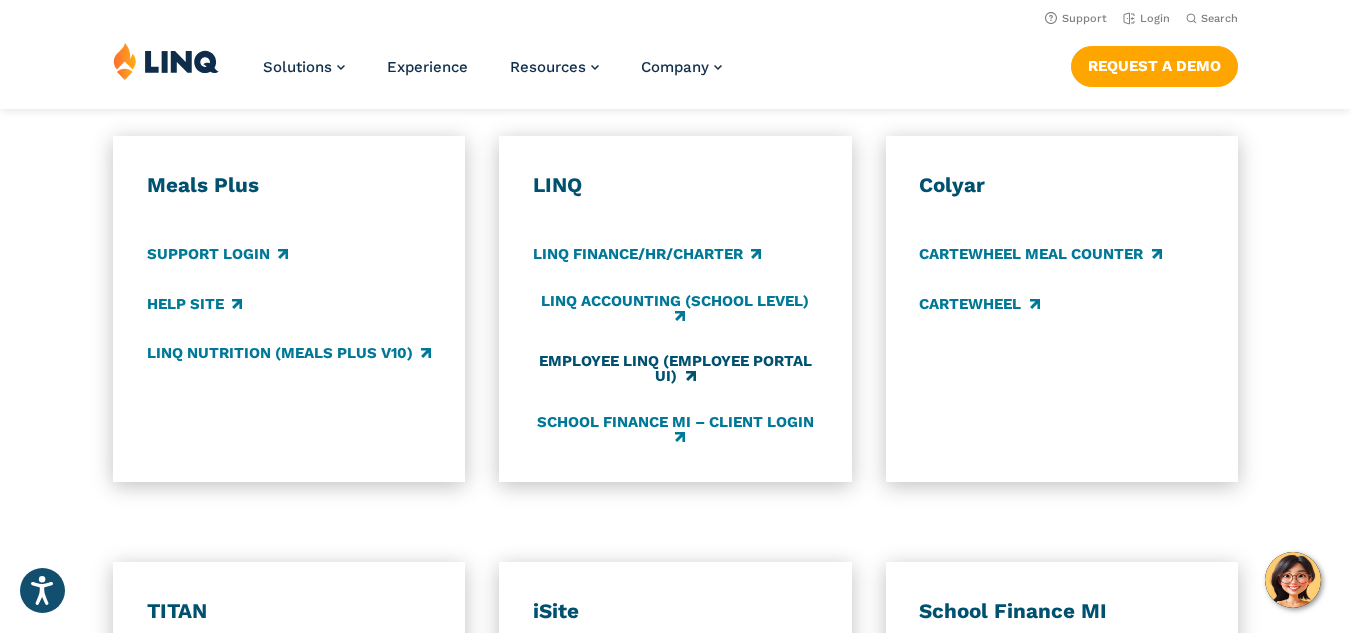 click on "Employee LINQ (Employee Portal UI)" at bounding box center (675, 369) 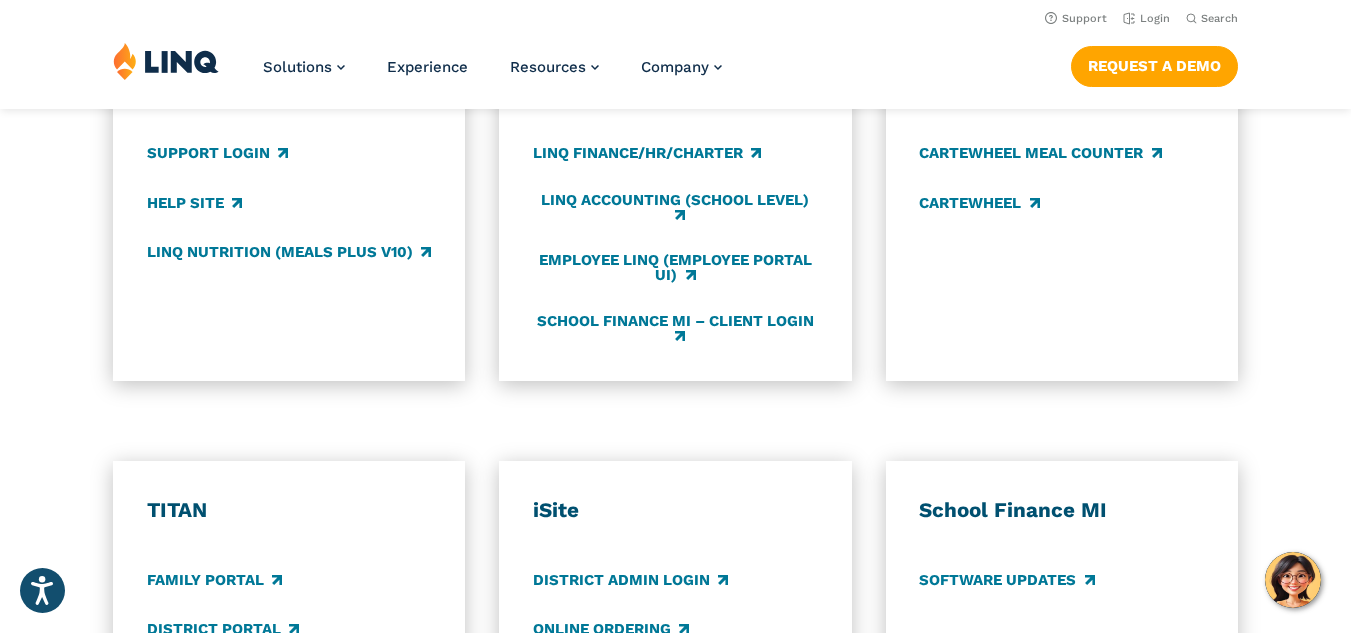 scroll, scrollTop: 1200, scrollLeft: 0, axis: vertical 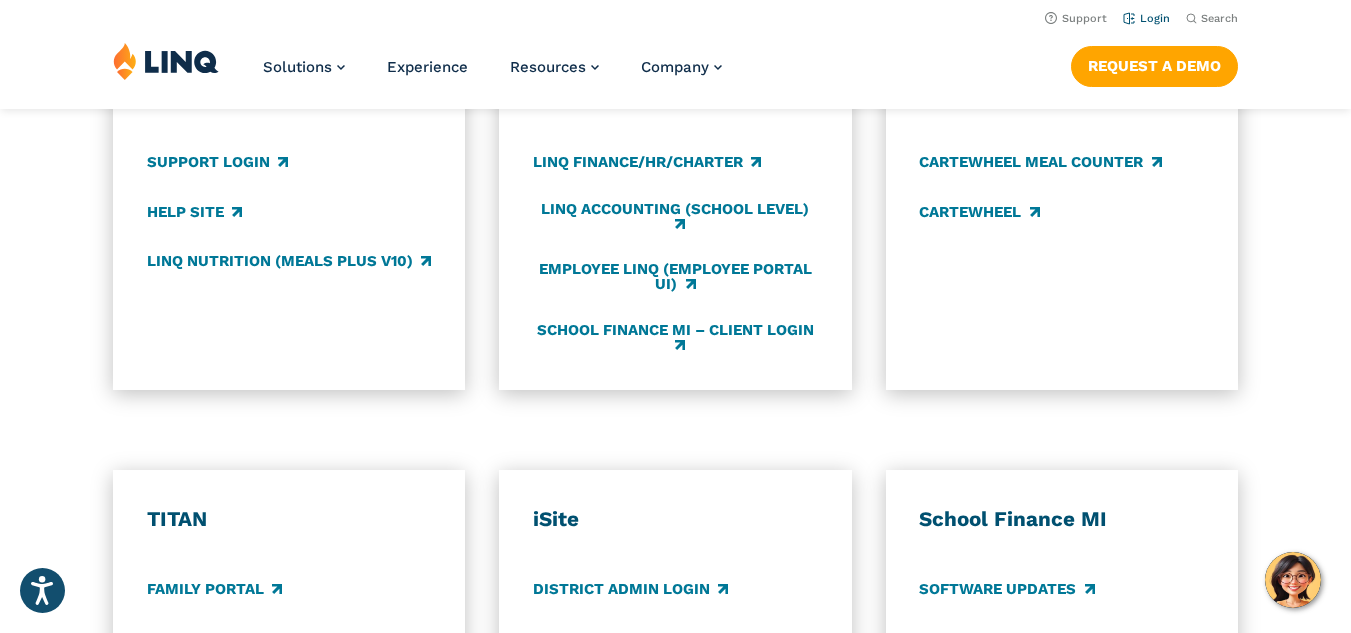 click on "Login" at bounding box center [1146, 18] 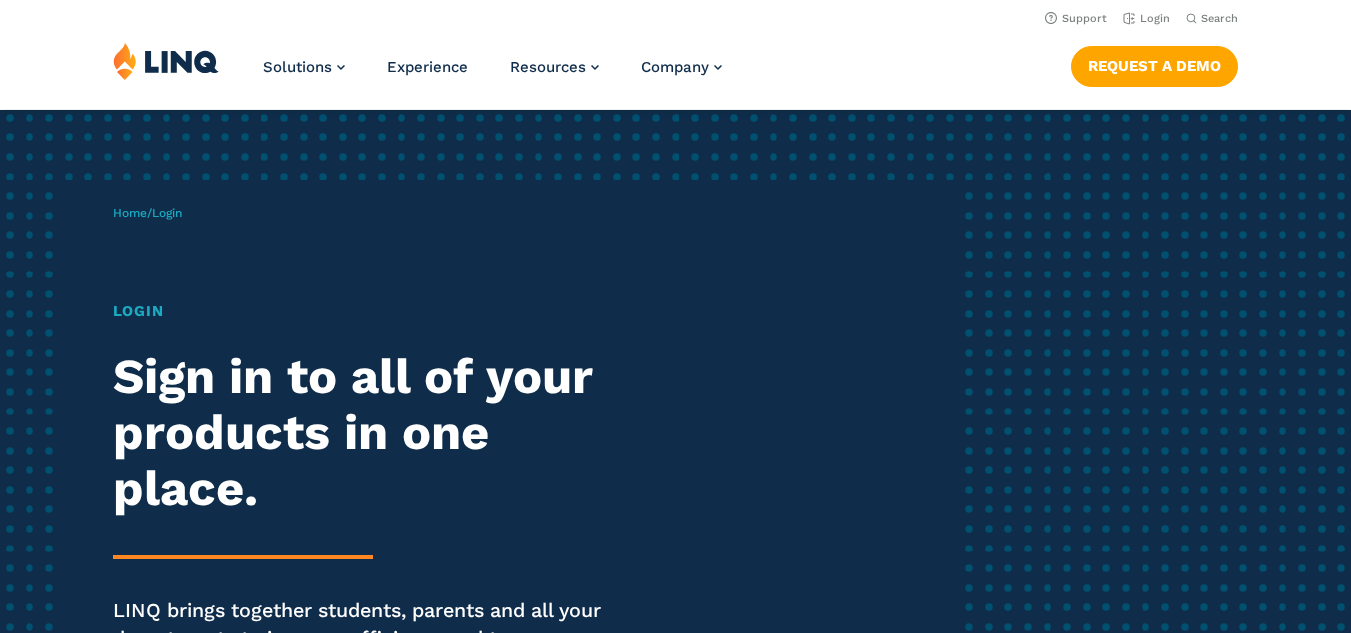 scroll, scrollTop: 0, scrollLeft: 0, axis: both 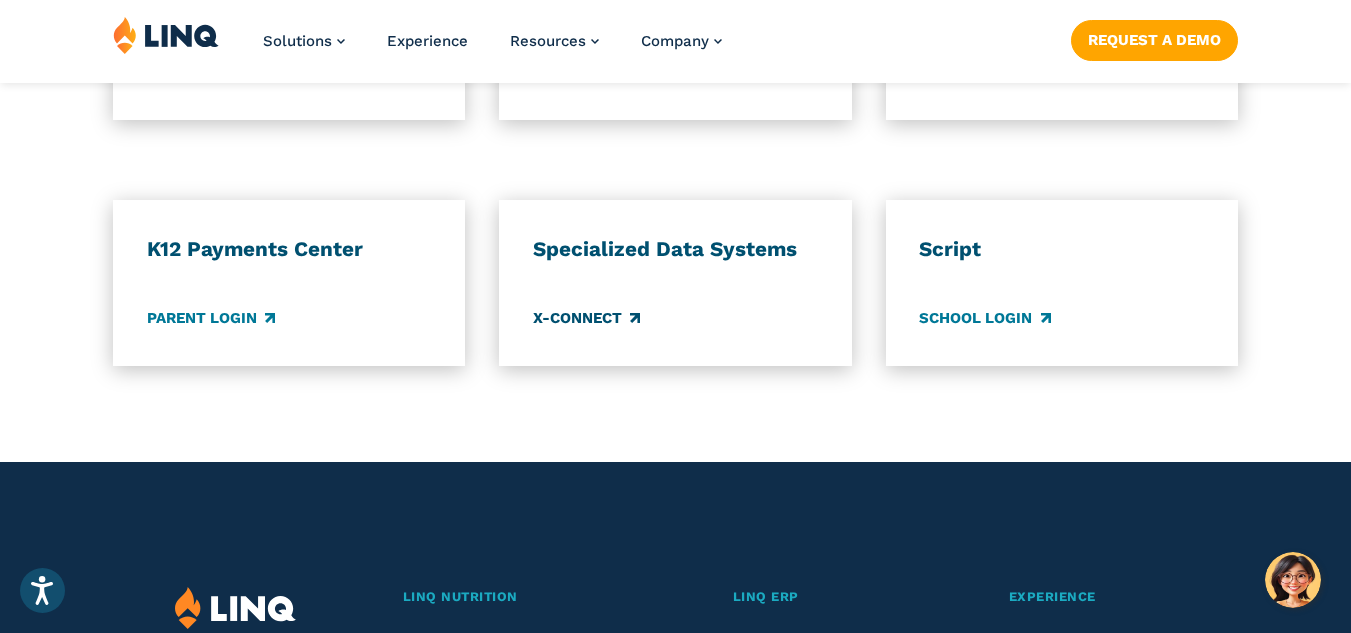 click on "X-Connect" at bounding box center (586, 319) 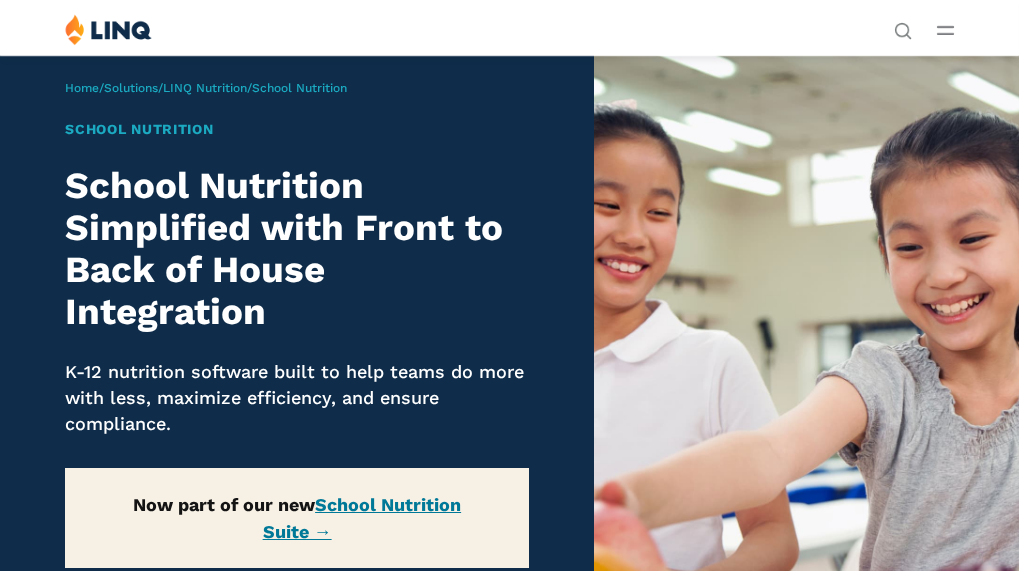 scroll, scrollTop: 0, scrollLeft: 0, axis: both 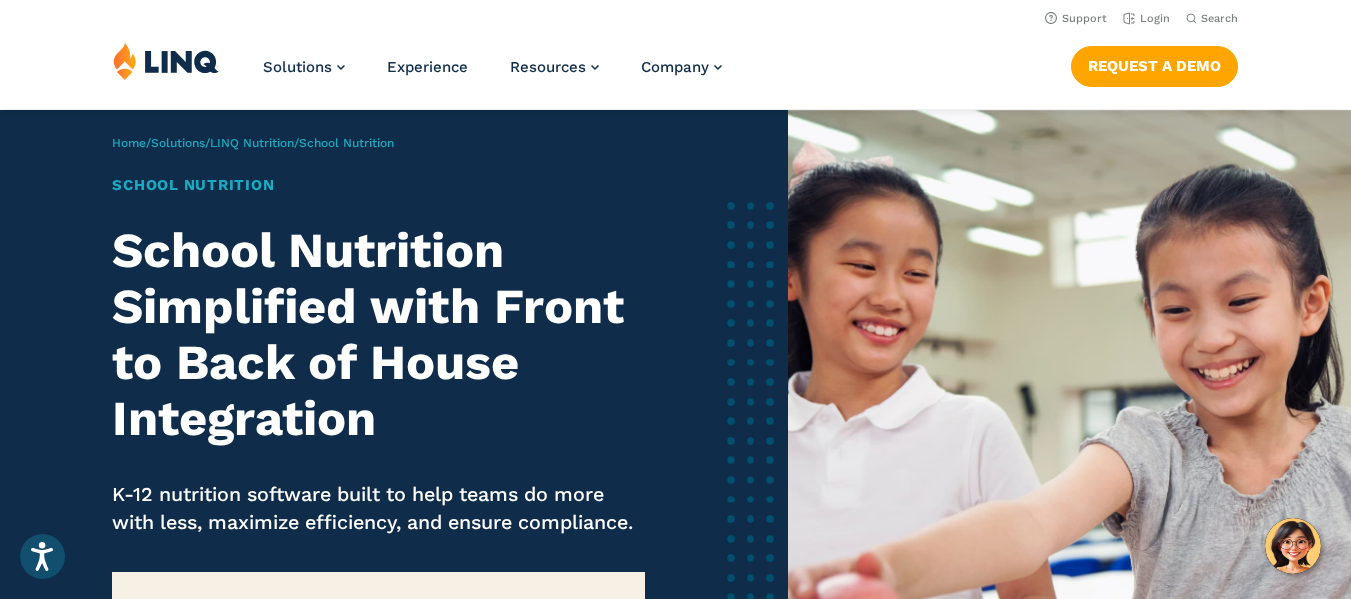 drag, startPoint x: 348, startPoint y: 69, endPoint x: 937, endPoint y: 274, distance: 623.65533 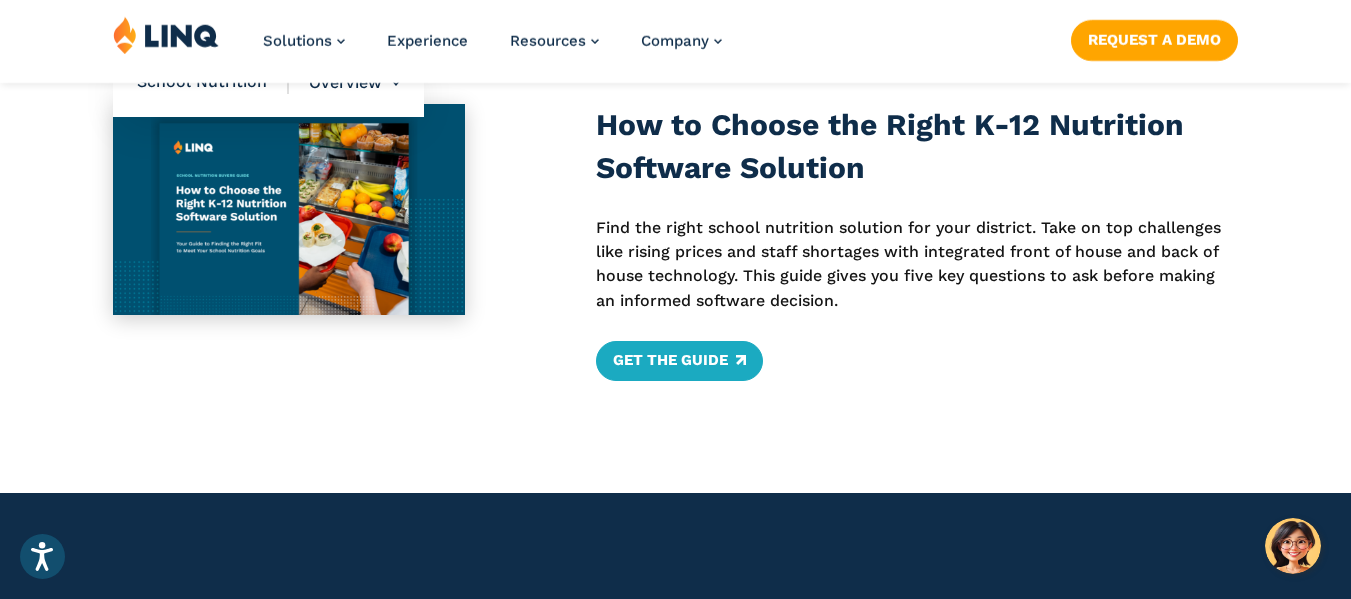 scroll, scrollTop: 845, scrollLeft: 0, axis: vertical 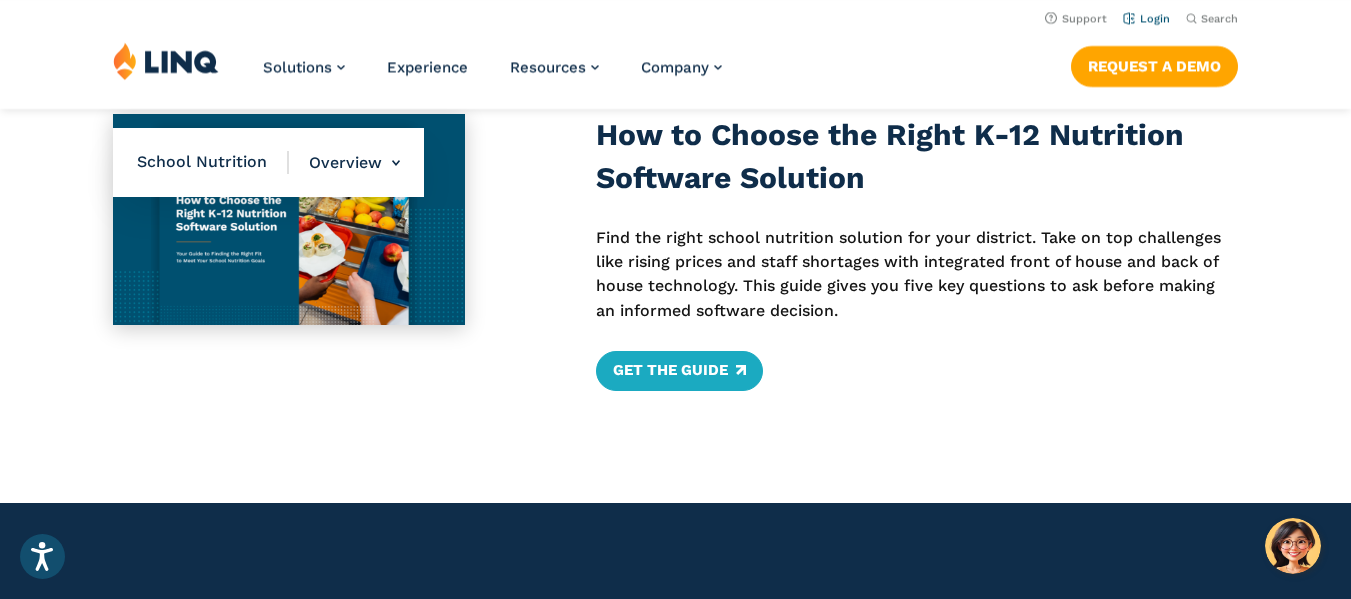 click on "Login" at bounding box center [1146, 18] 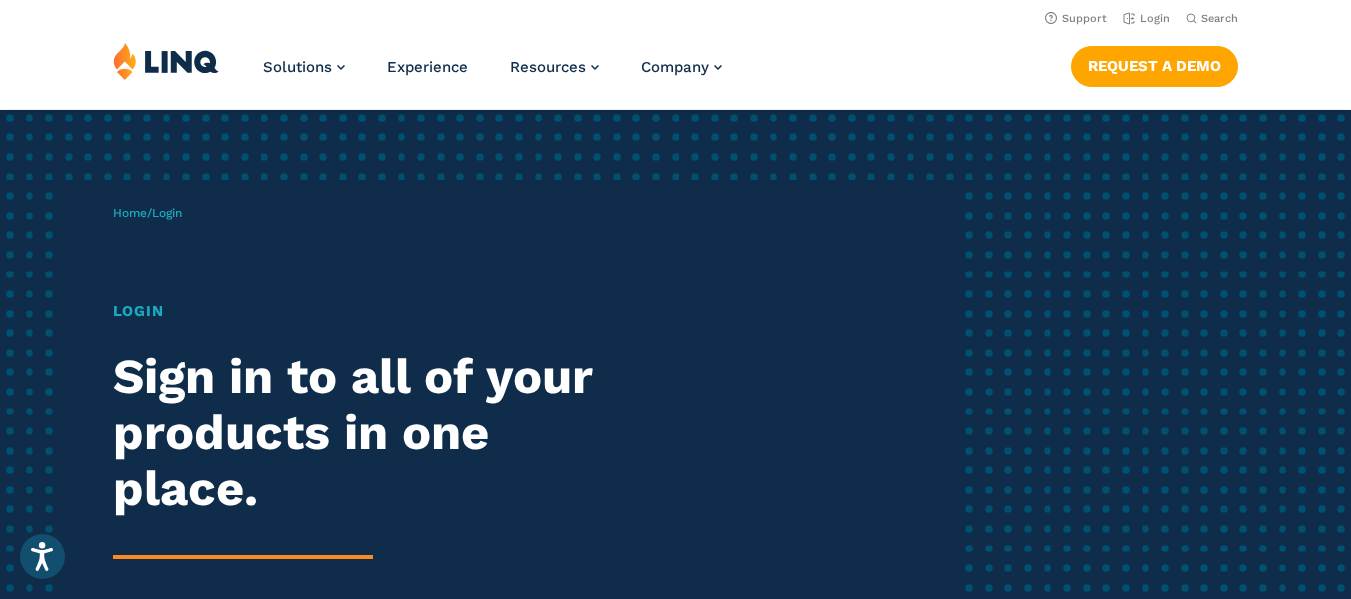 scroll, scrollTop: 0, scrollLeft: 0, axis: both 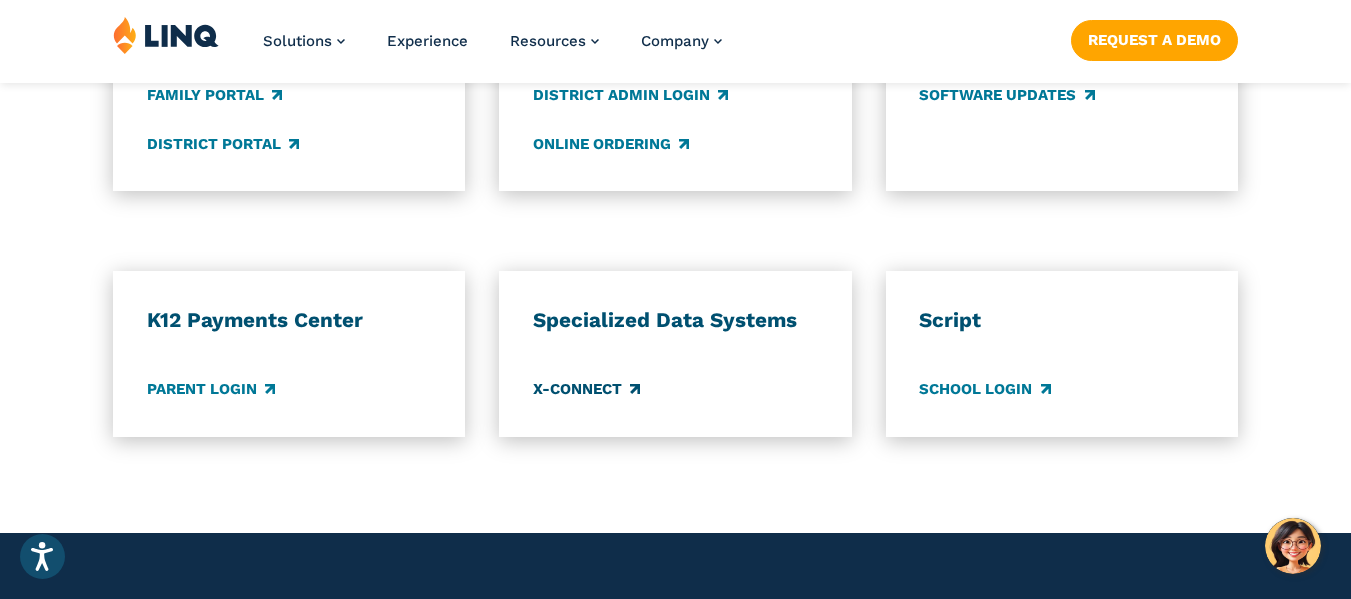 click on "X-Connect" at bounding box center [586, 390] 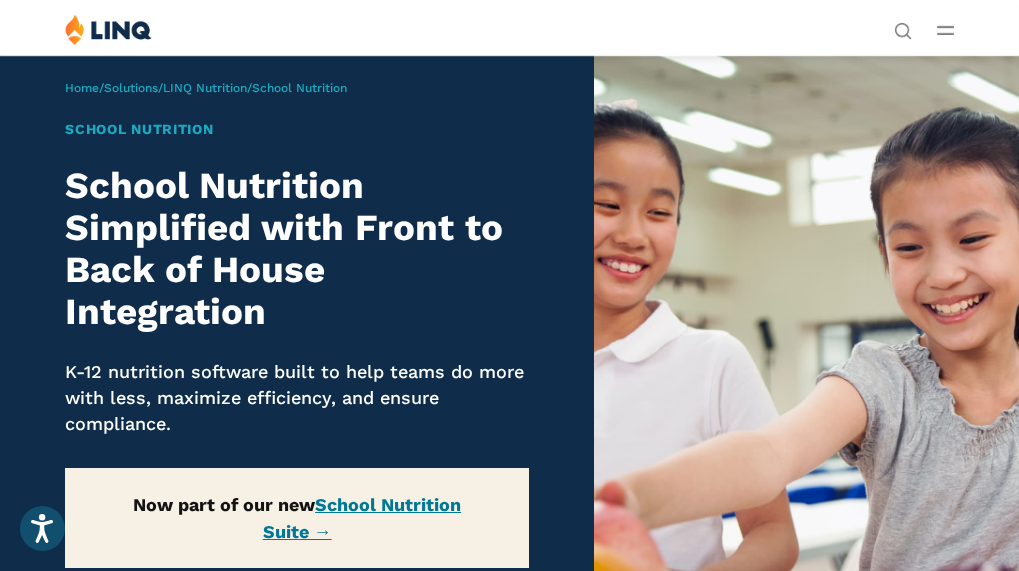 scroll, scrollTop: 0, scrollLeft: 0, axis: both 